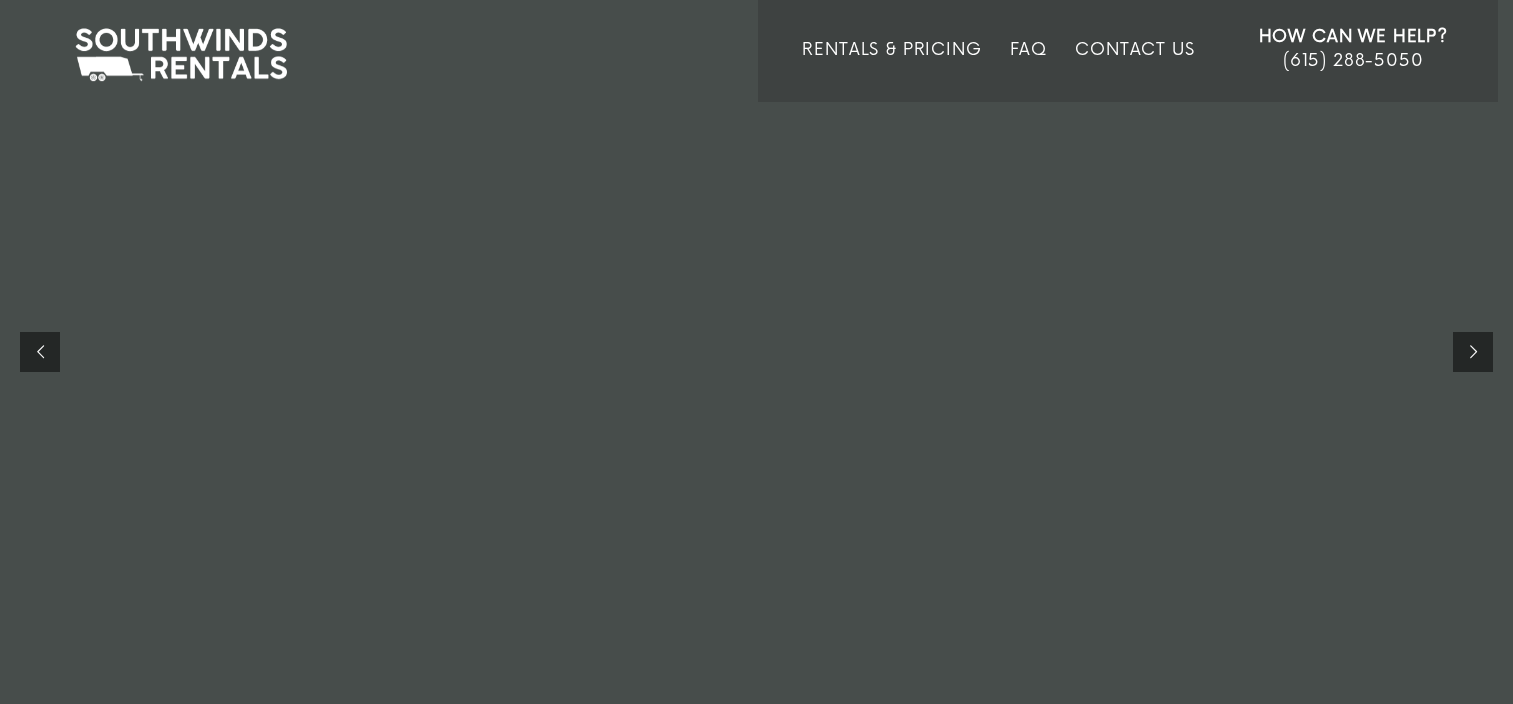 scroll, scrollTop: 0, scrollLeft: 0, axis: both 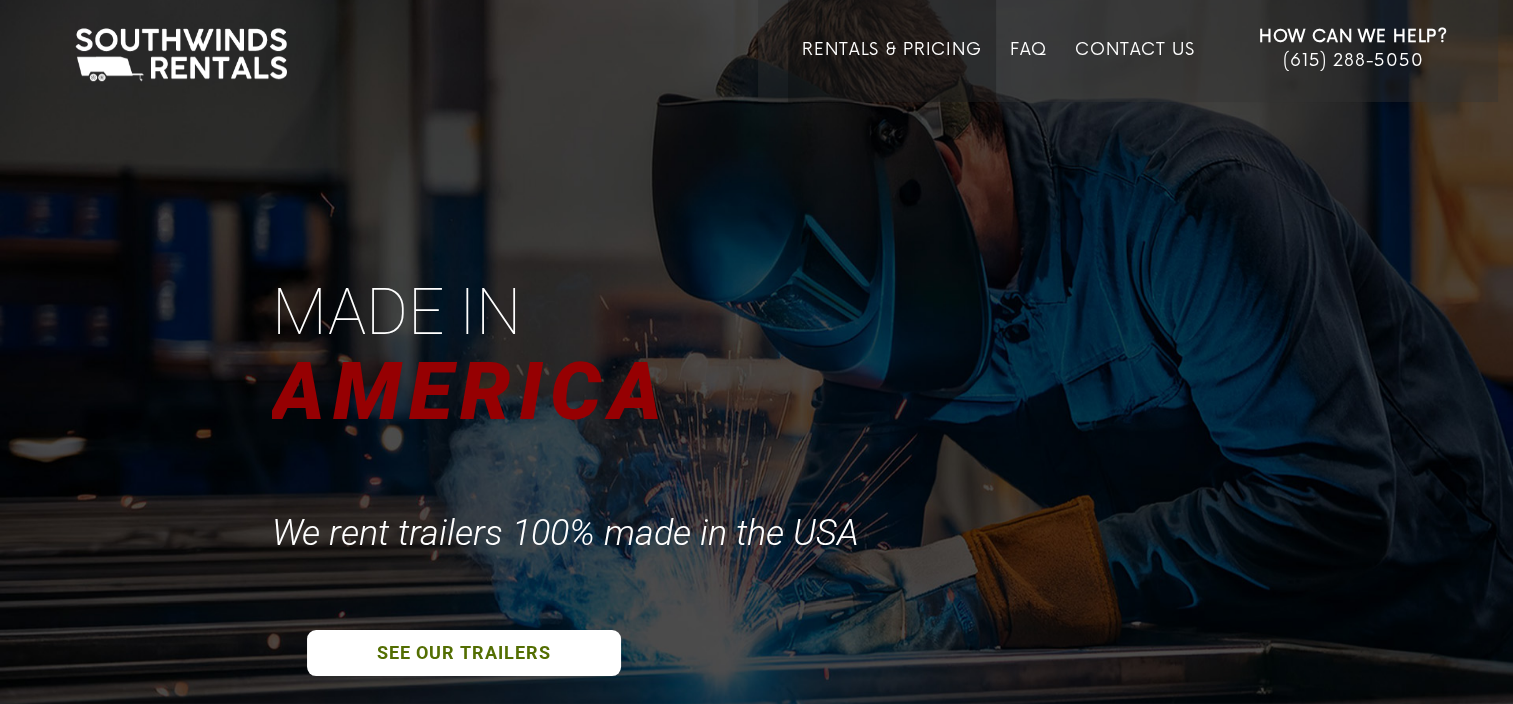 click on "Rentals & Pricing" at bounding box center (891, 71) 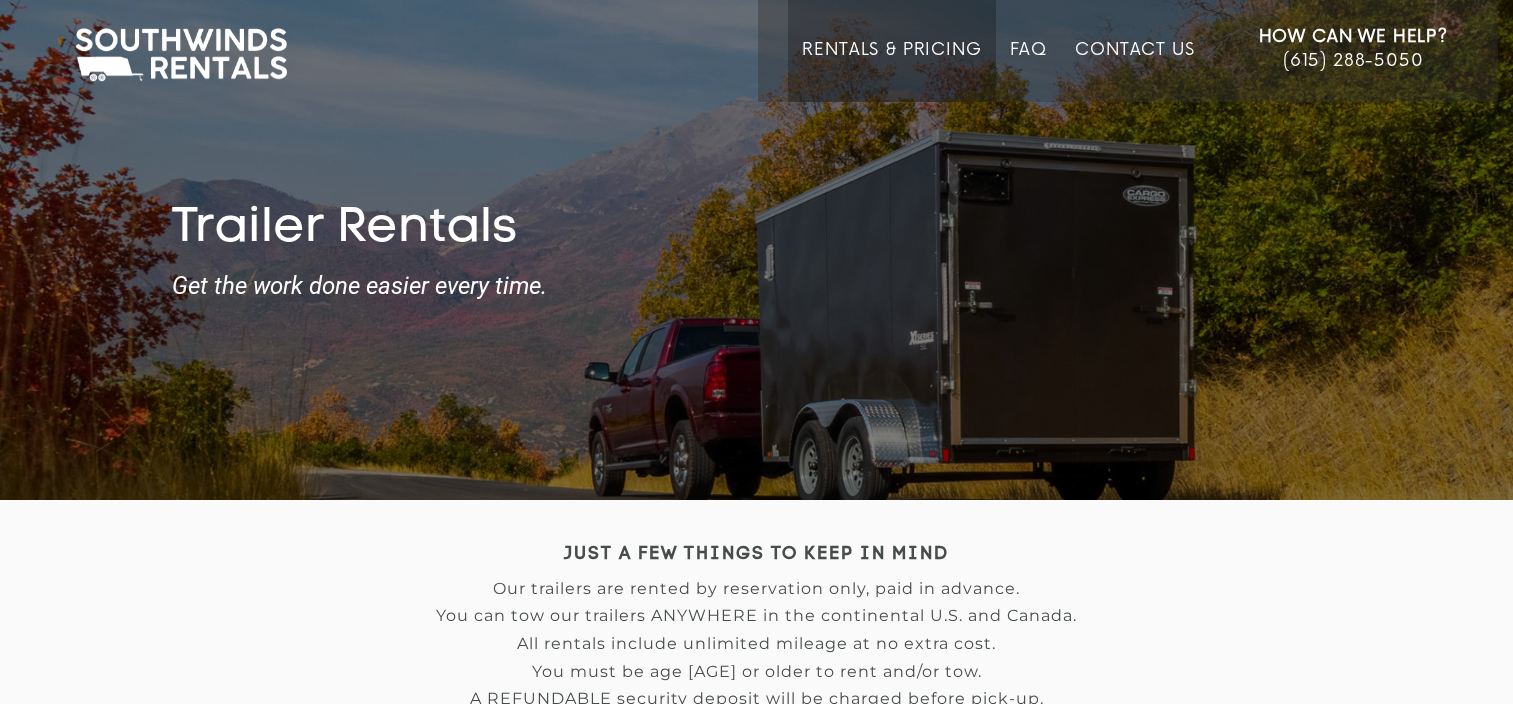 scroll, scrollTop: 0, scrollLeft: 0, axis: both 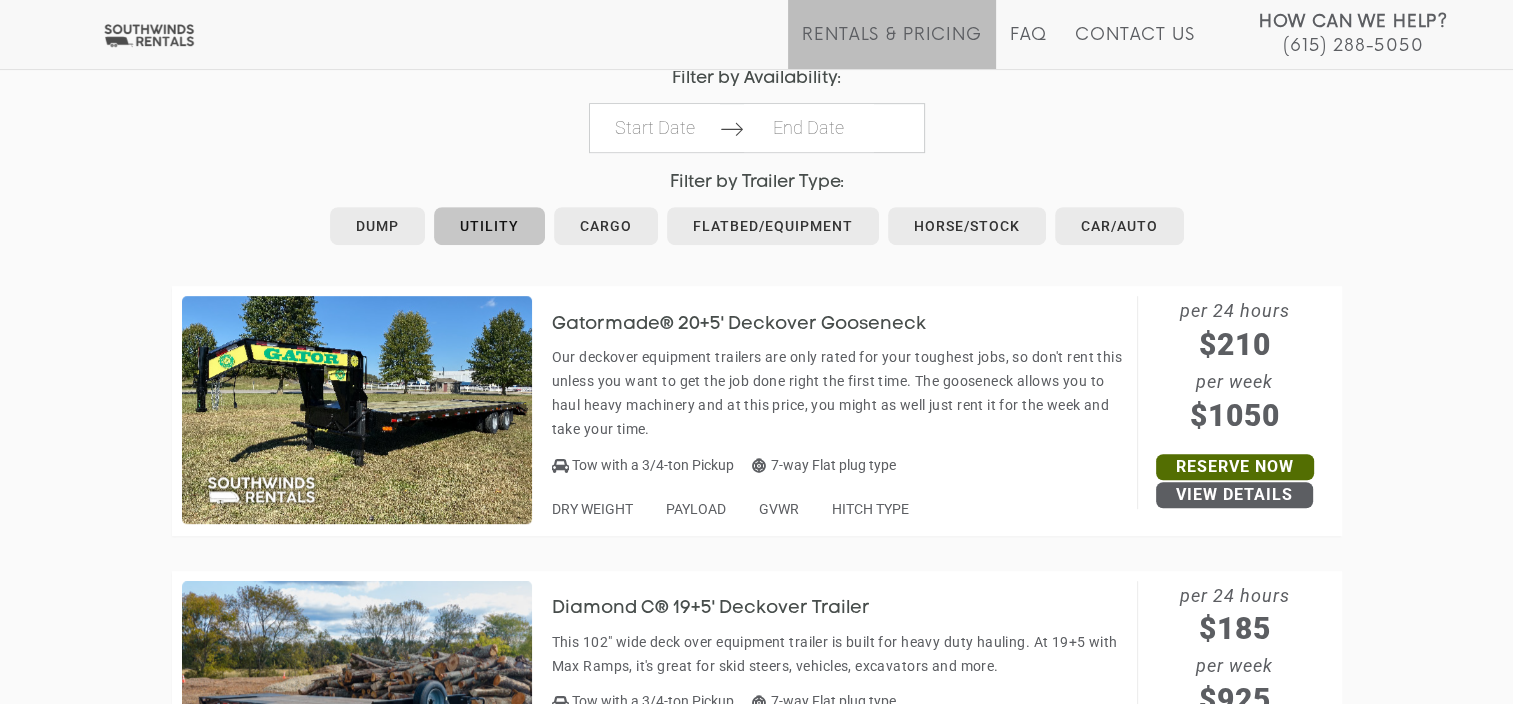 click on "Utility" at bounding box center (489, 226) 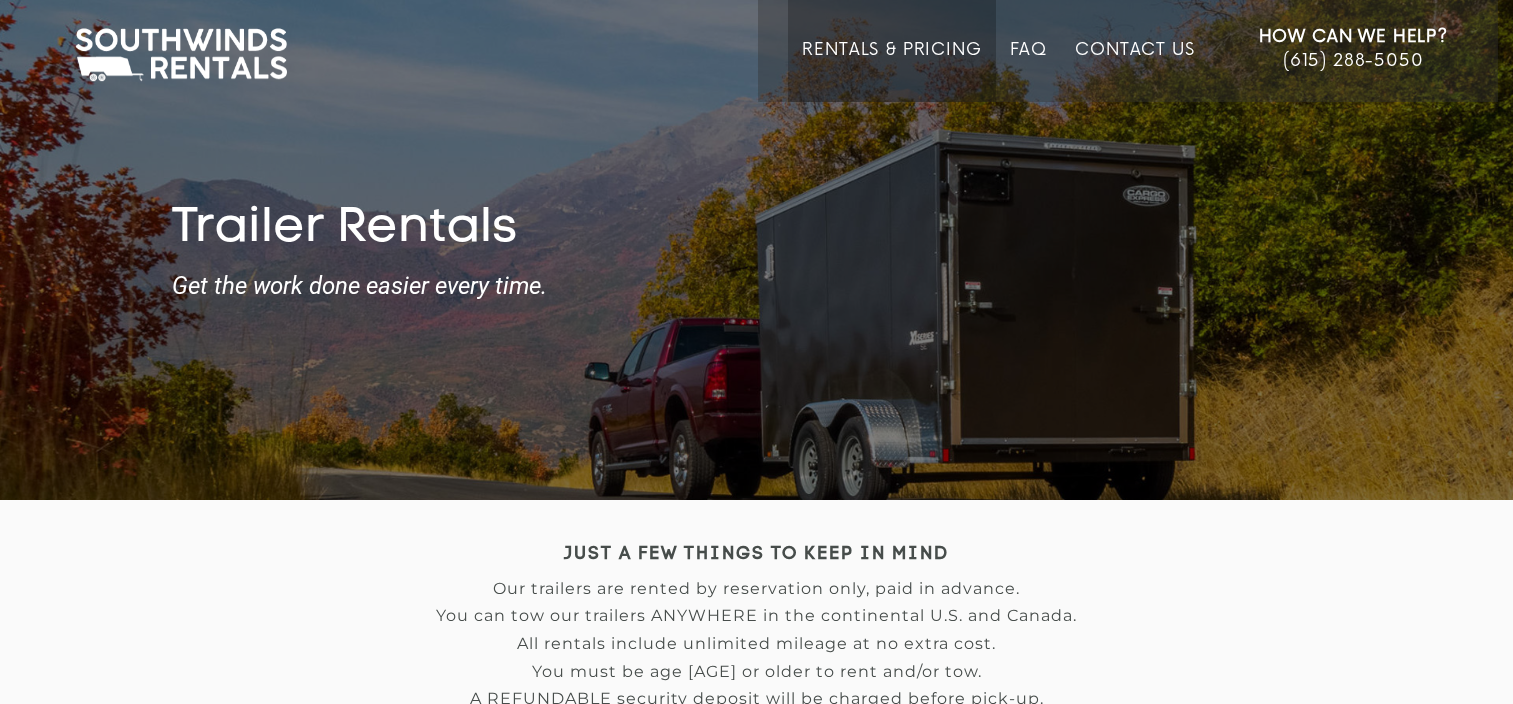 scroll, scrollTop: 0, scrollLeft: 0, axis: both 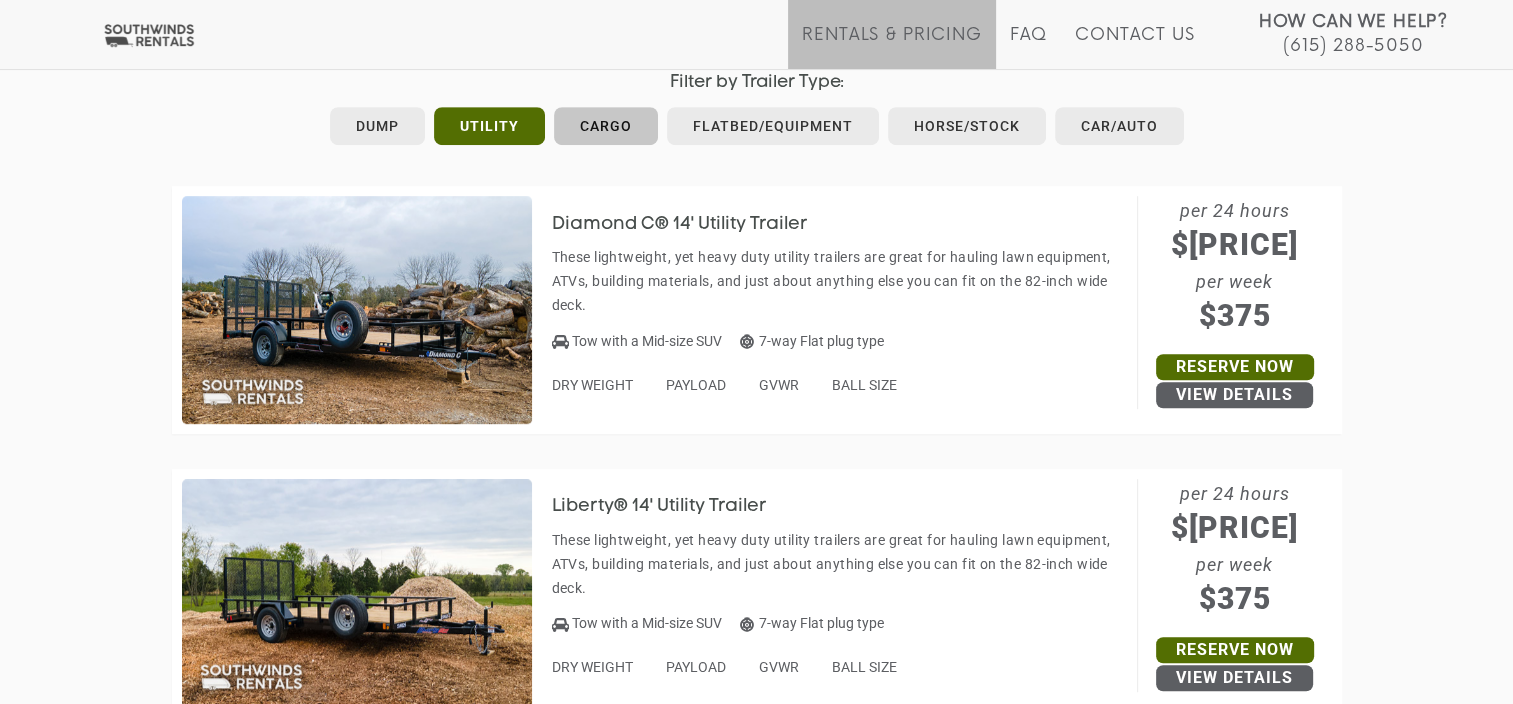 click on "Cargo" at bounding box center [606, 126] 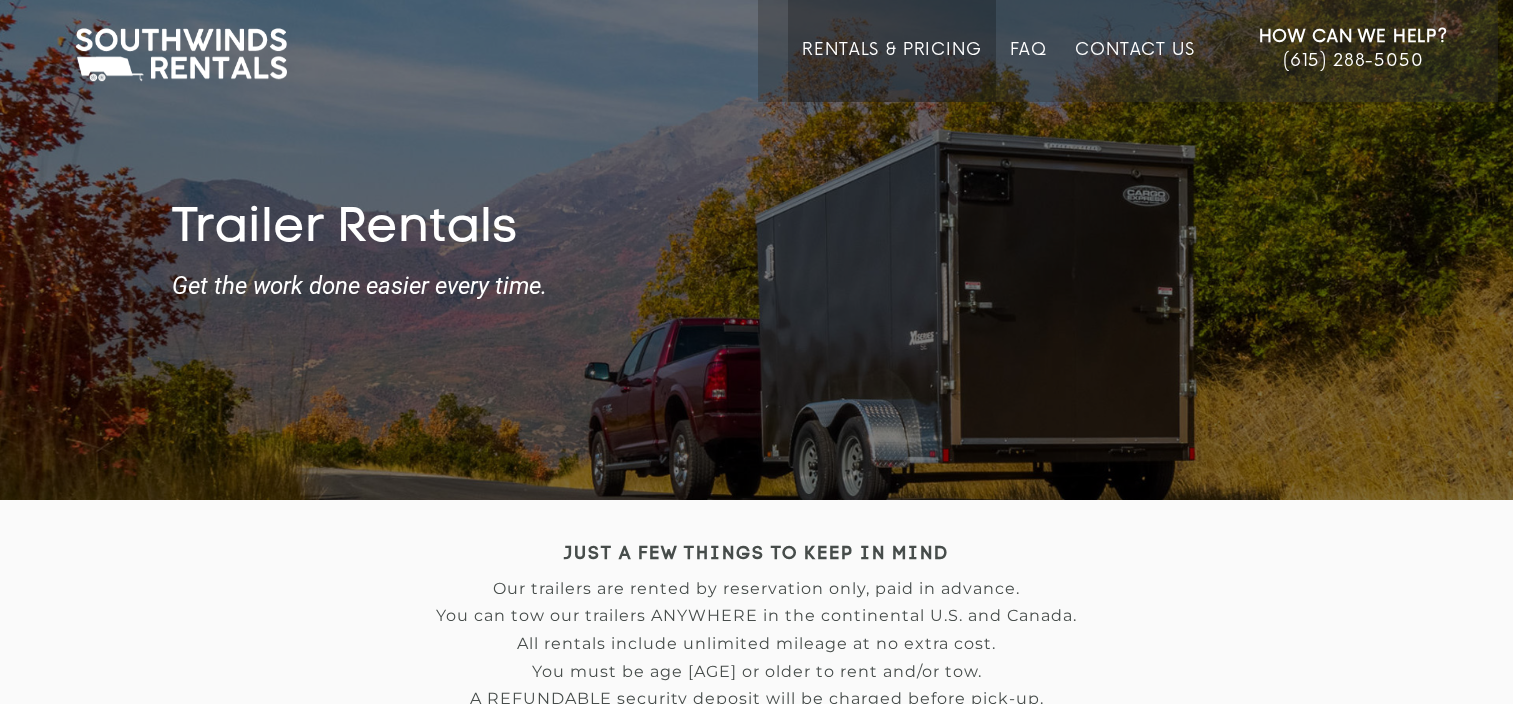 scroll, scrollTop: 0, scrollLeft: 0, axis: both 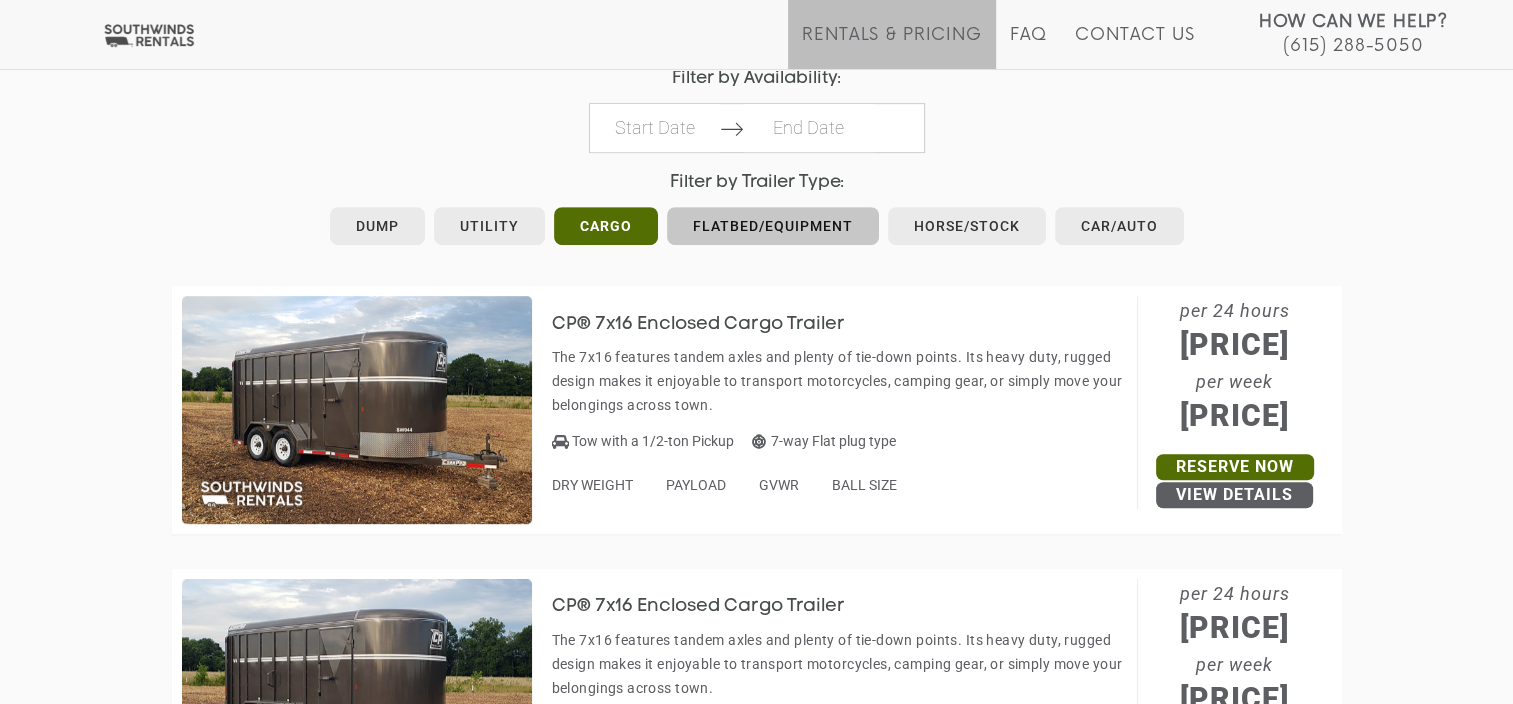 click on "Flatbed/Equipment" at bounding box center [773, 226] 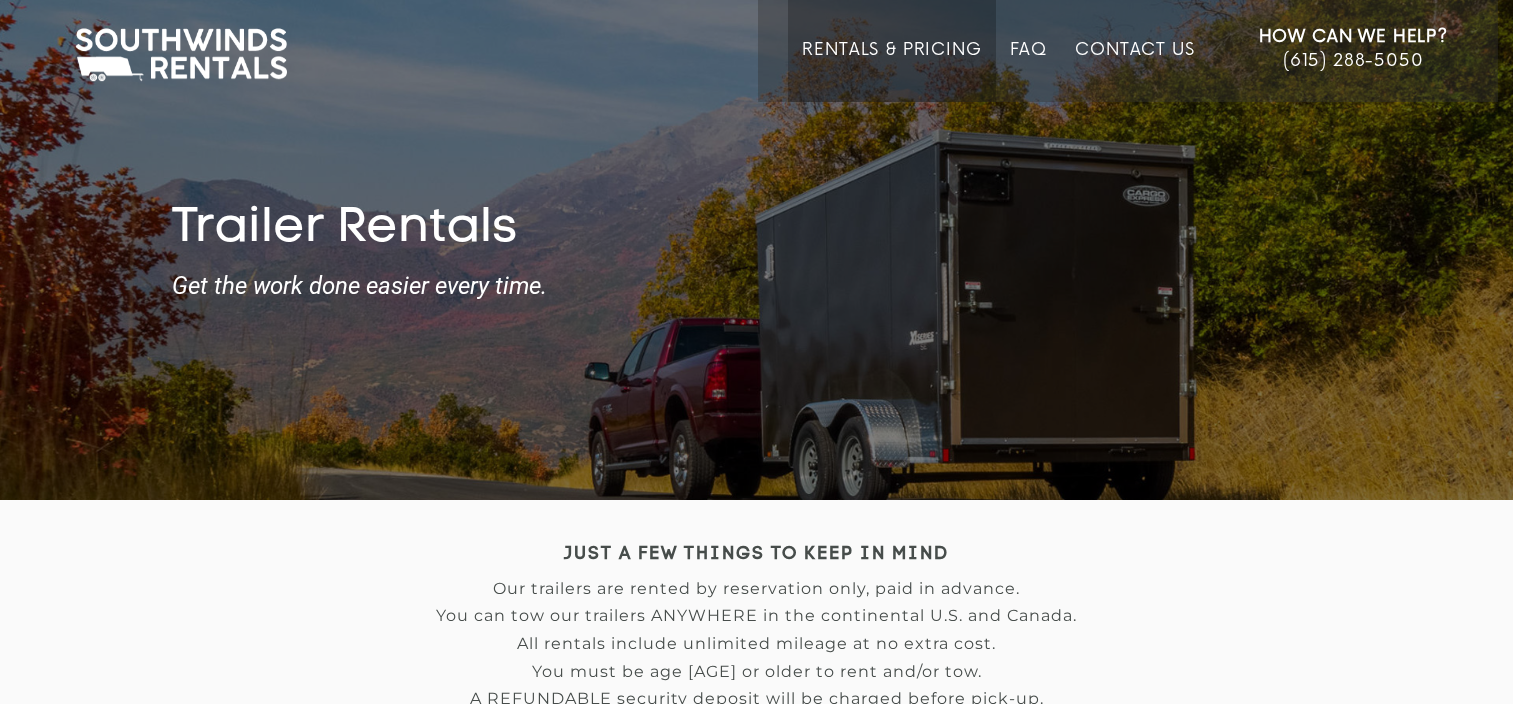 scroll, scrollTop: 0, scrollLeft: 0, axis: both 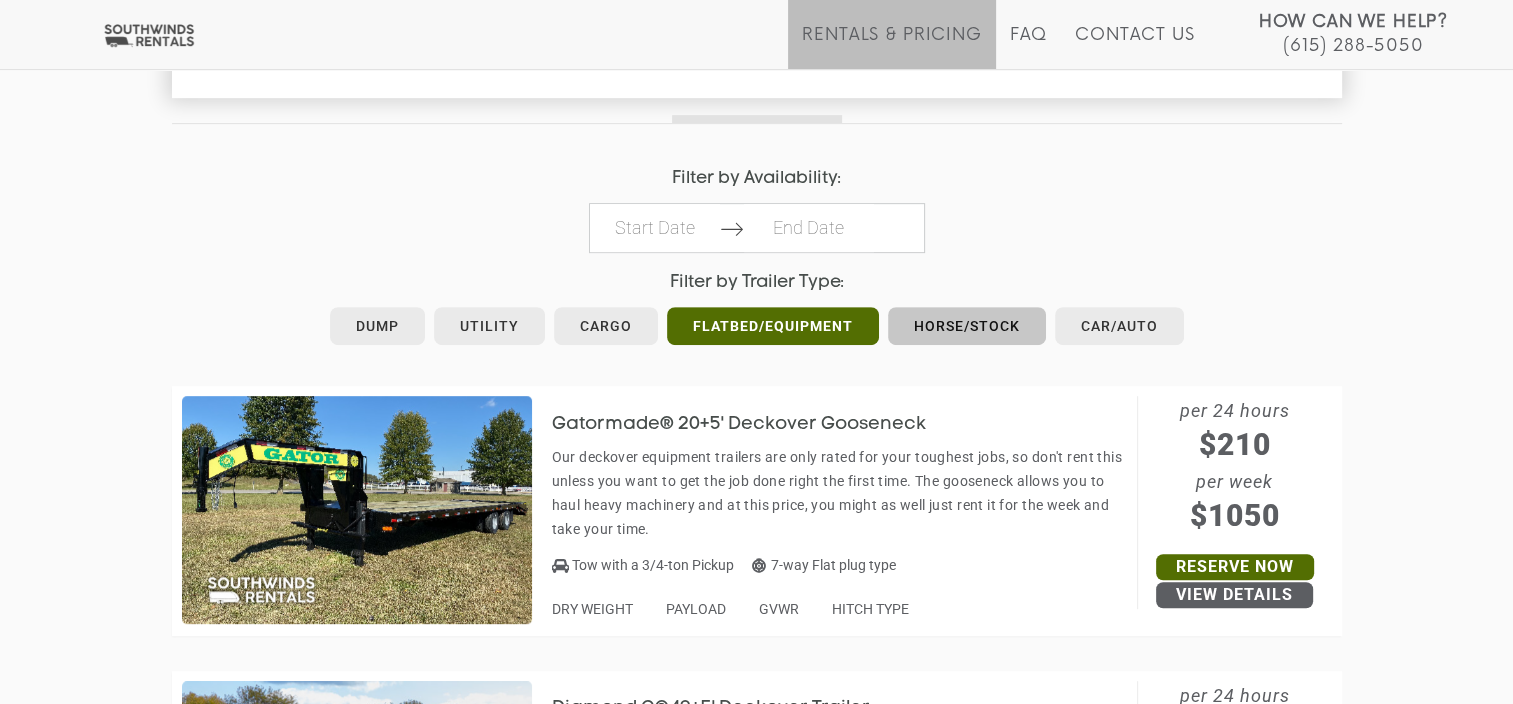 click on "Horse/Stock" at bounding box center [967, 326] 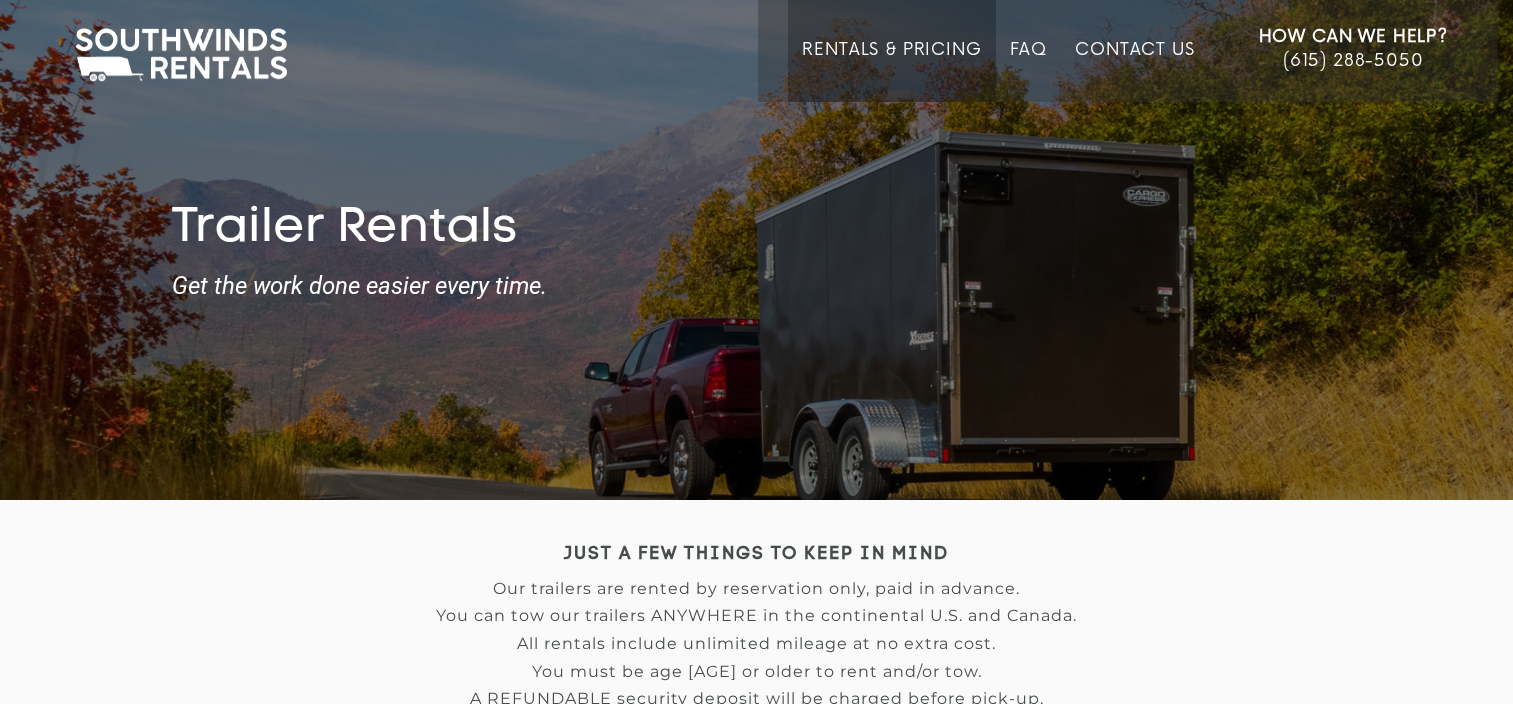 scroll, scrollTop: 0, scrollLeft: 0, axis: both 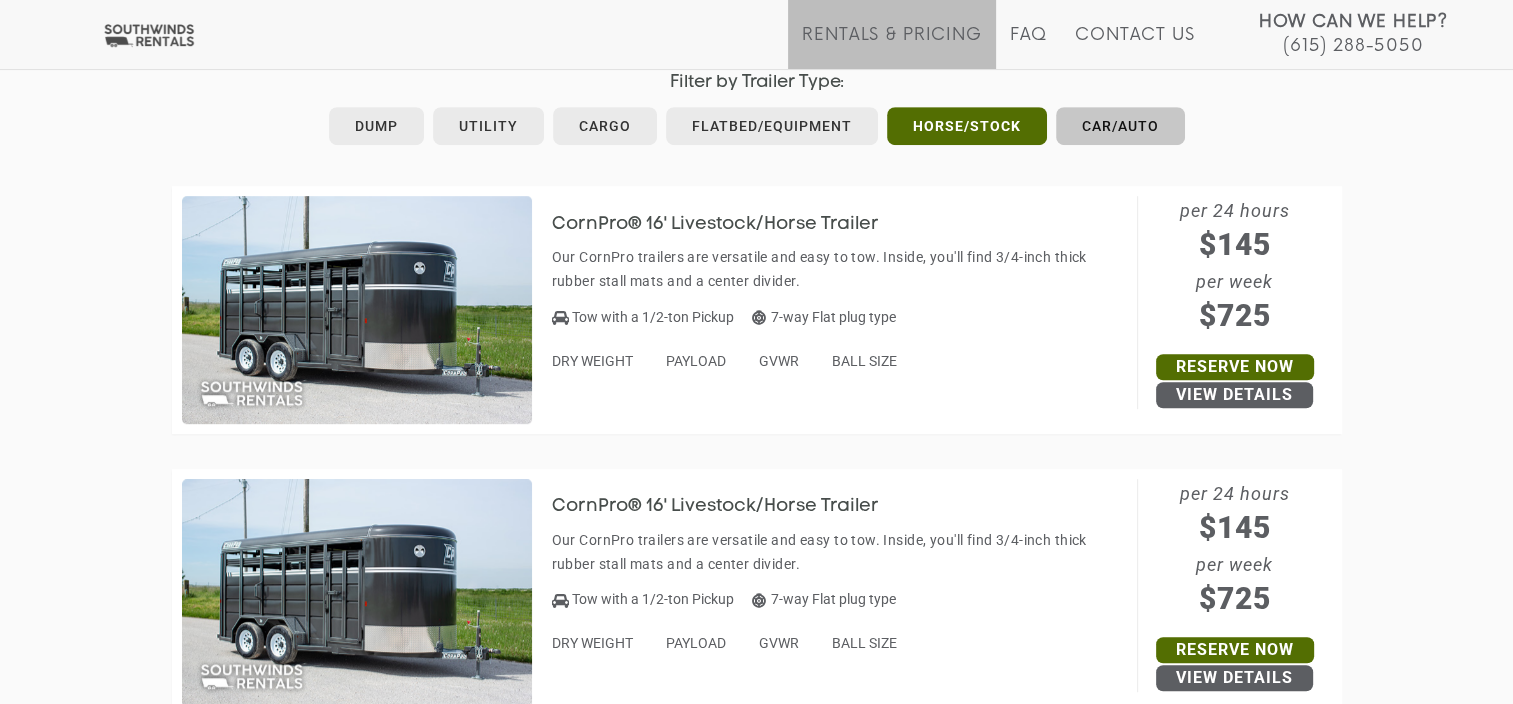 click on "Car/Auto" at bounding box center (1120, 126) 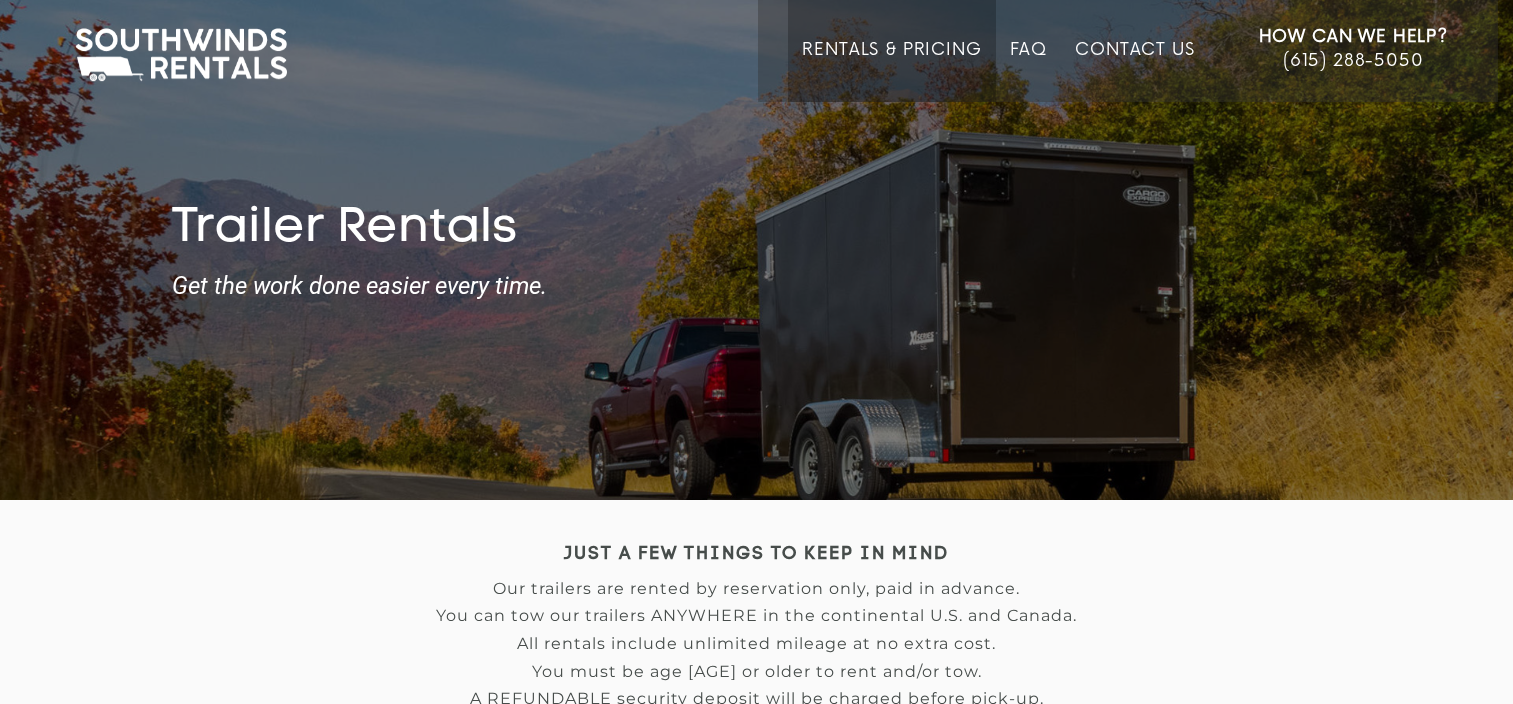 scroll, scrollTop: 0, scrollLeft: 0, axis: both 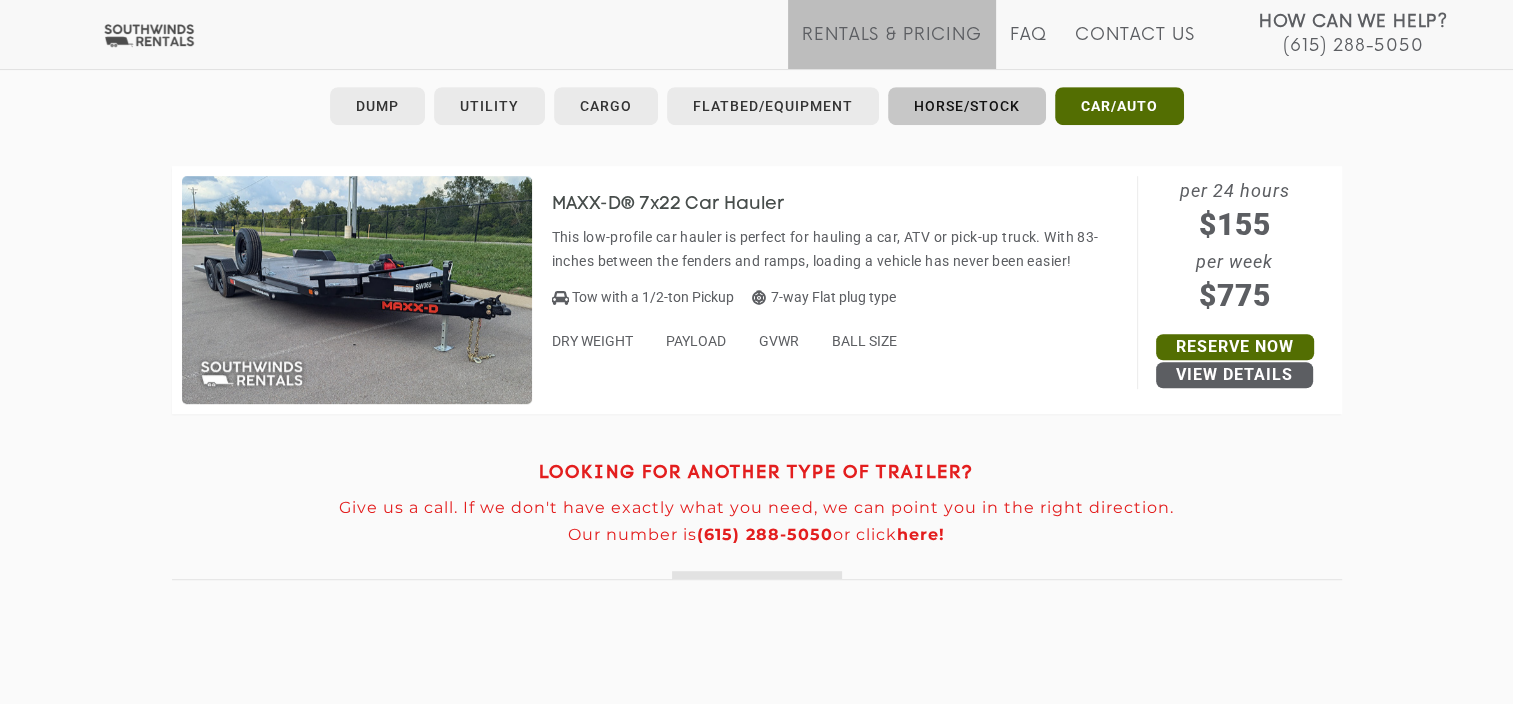 click on "Horse/Stock" at bounding box center (967, 106) 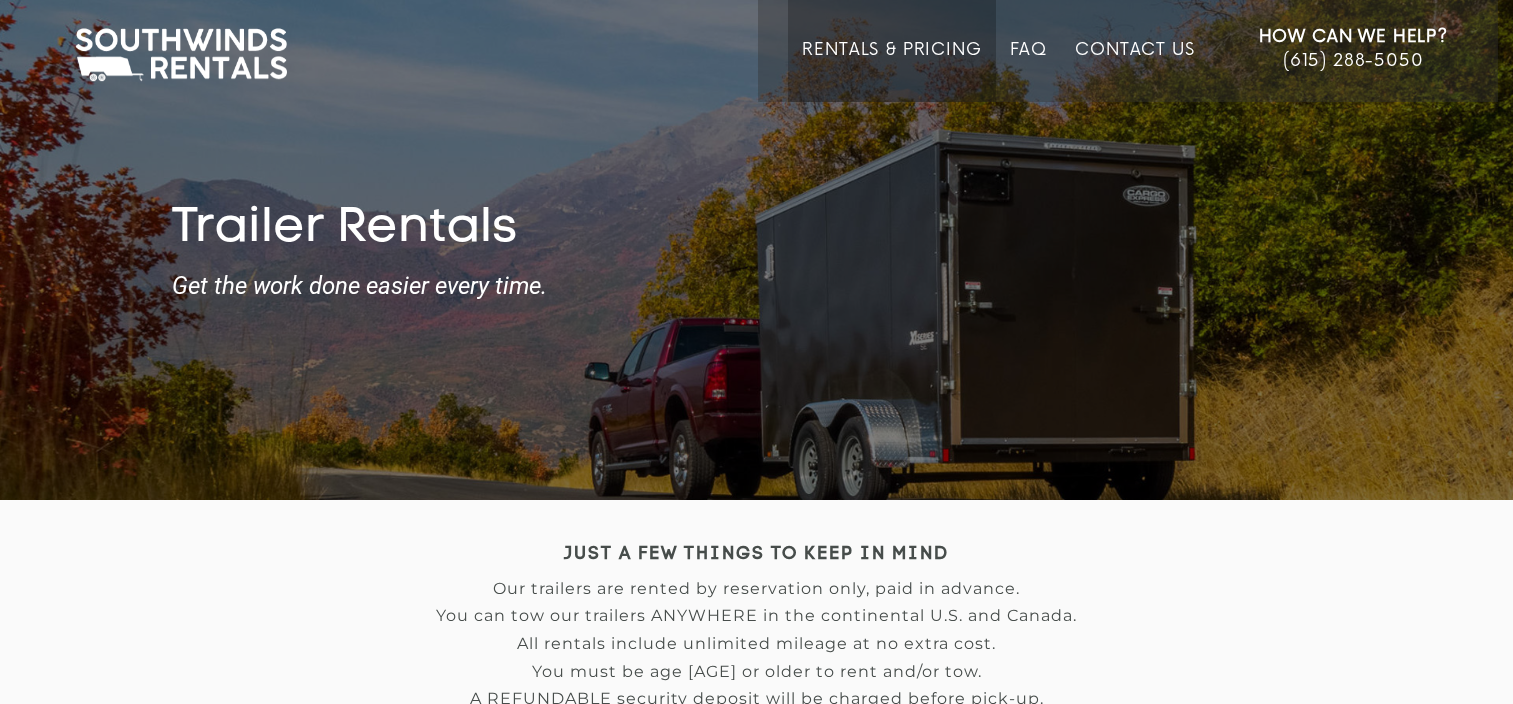 scroll, scrollTop: 0, scrollLeft: 0, axis: both 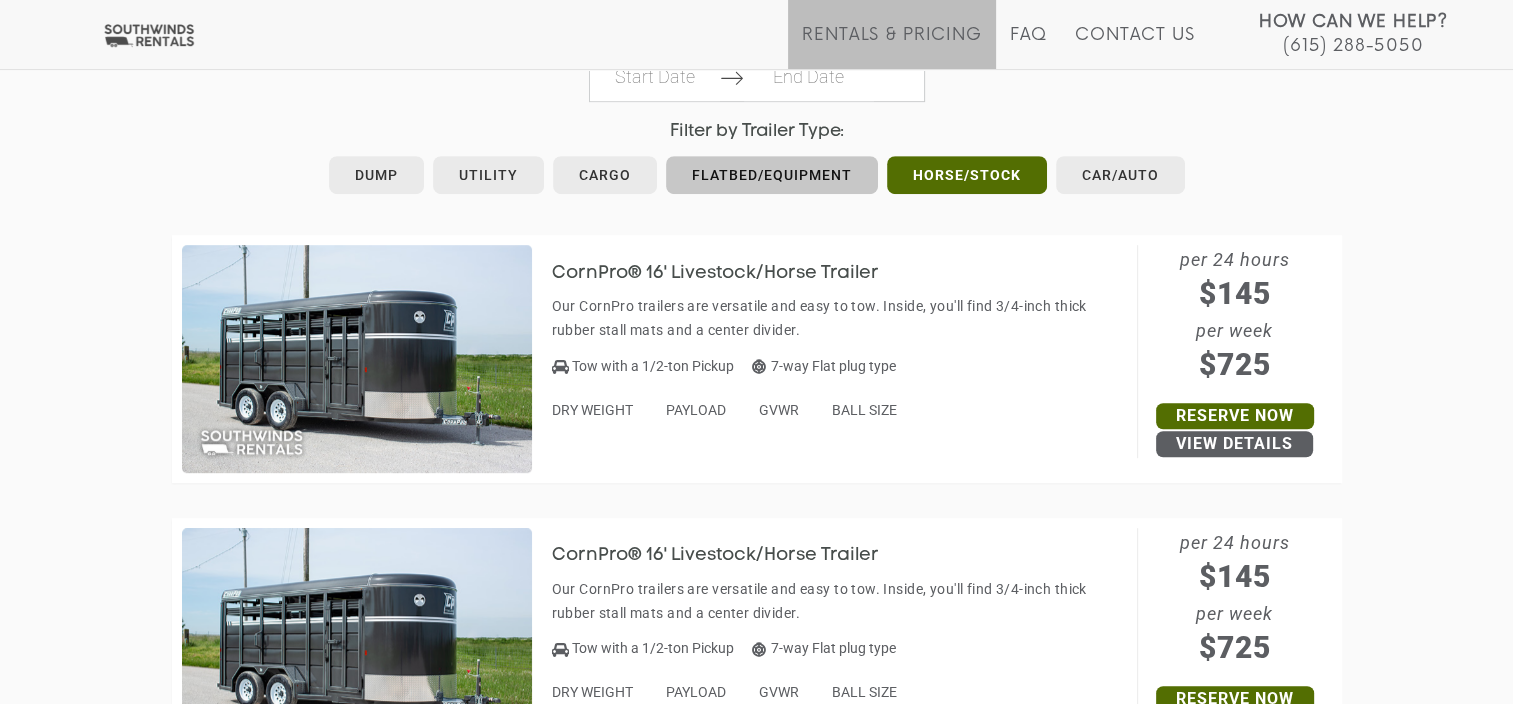 click on "Flatbed/Equipment" at bounding box center [772, 175] 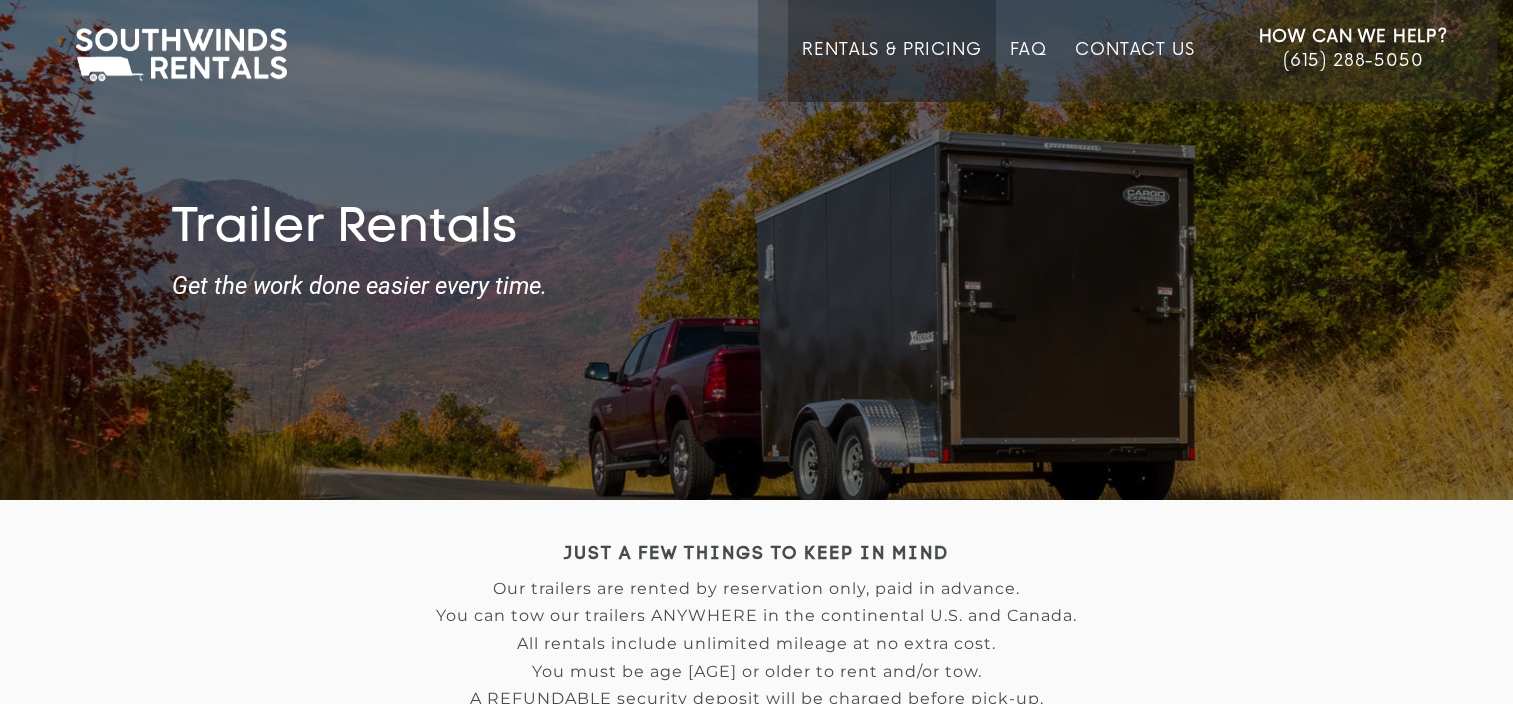 scroll, scrollTop: 0, scrollLeft: 0, axis: both 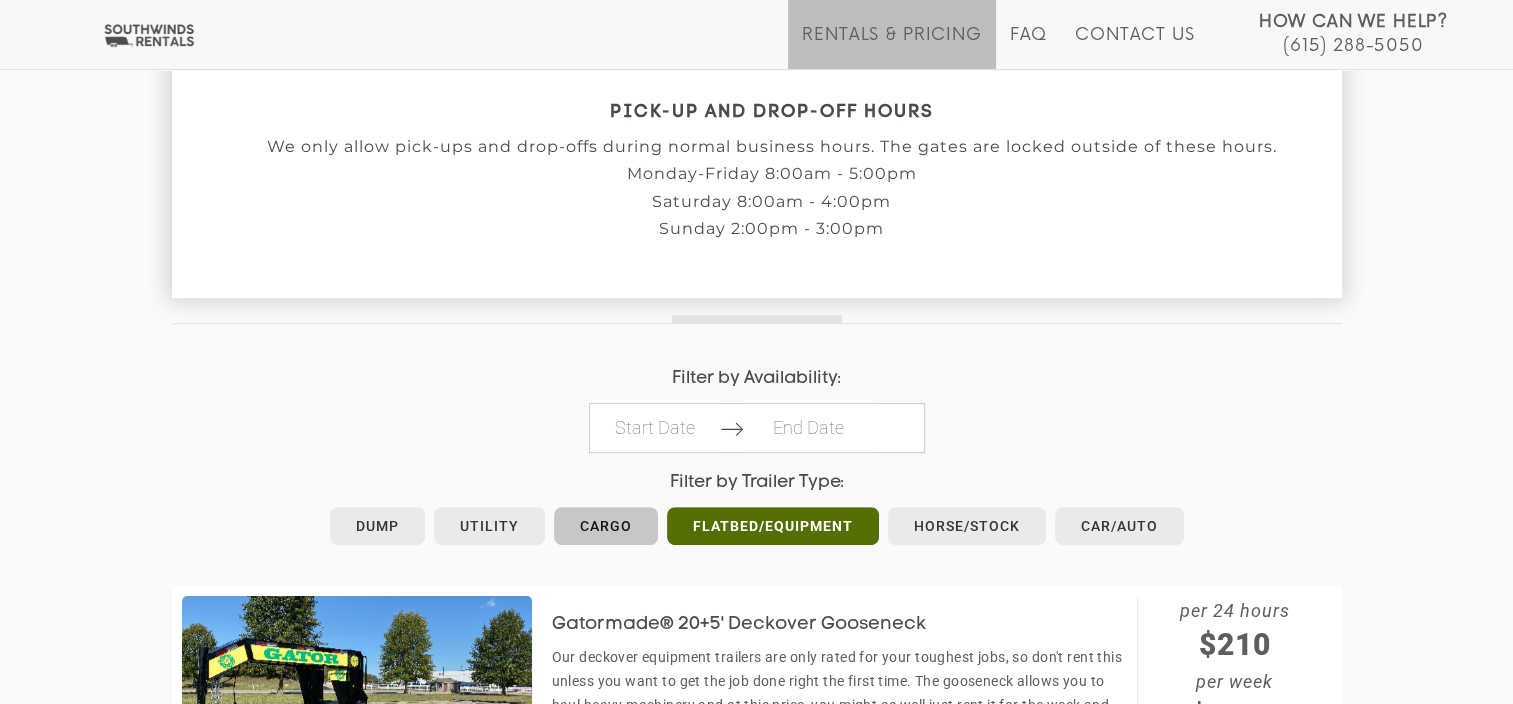 click on "Cargo" at bounding box center [606, 526] 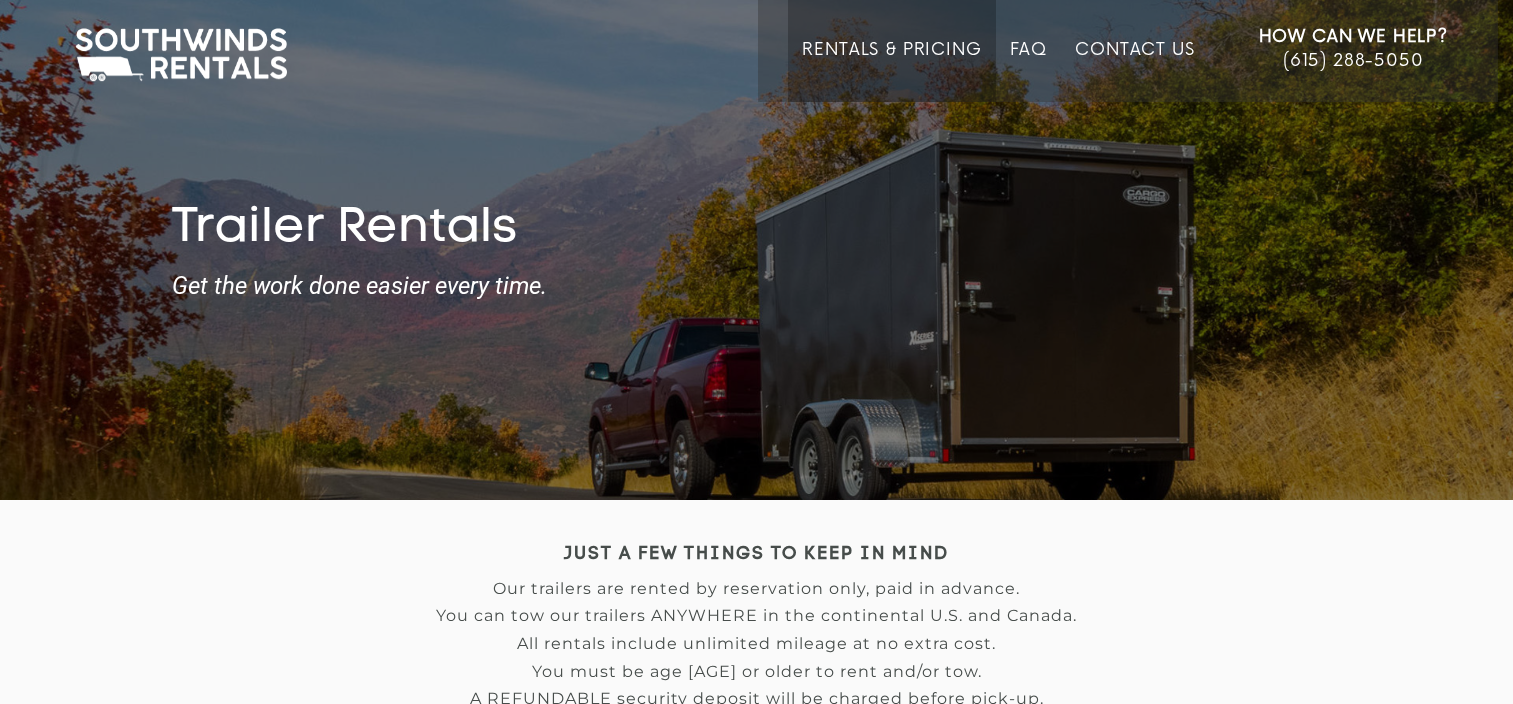 scroll, scrollTop: 0, scrollLeft: 0, axis: both 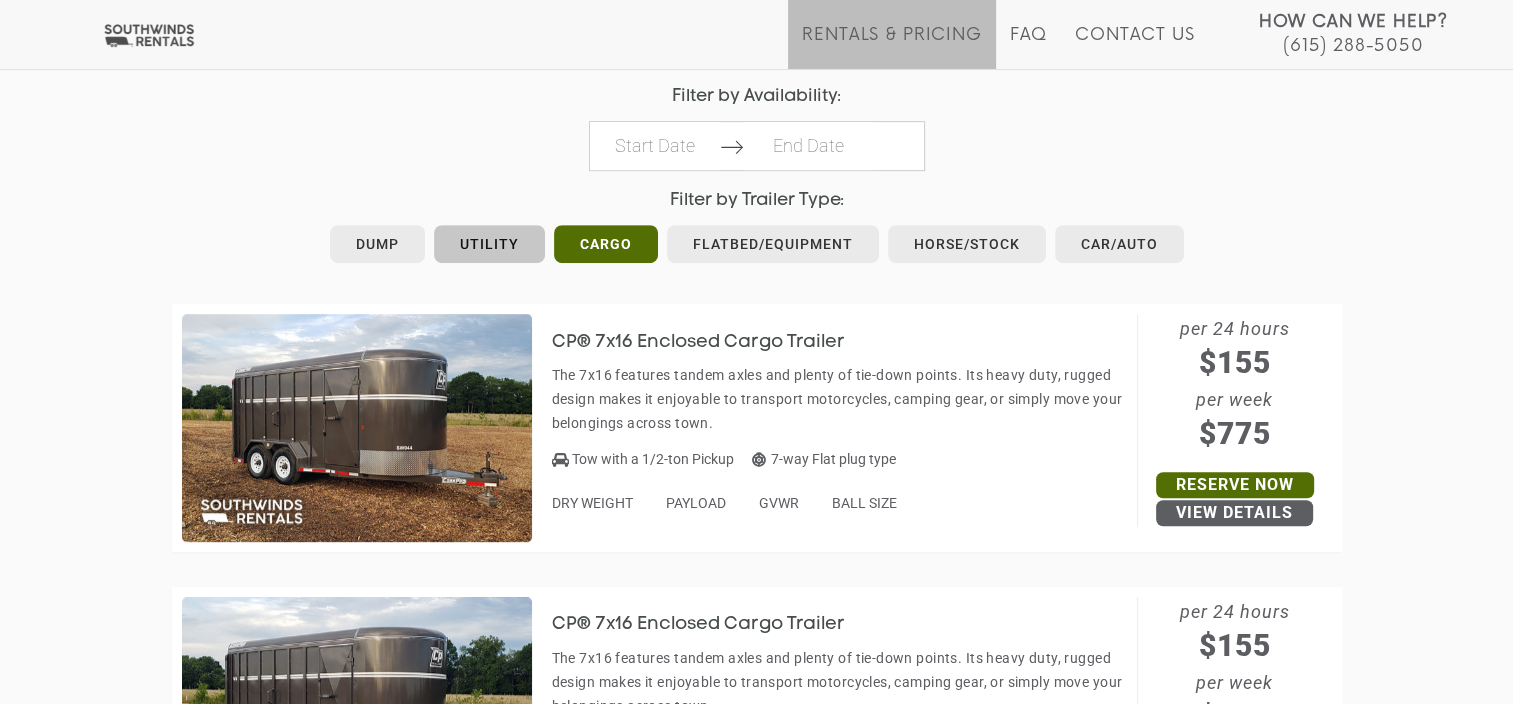 click on "Utility" at bounding box center [489, 244] 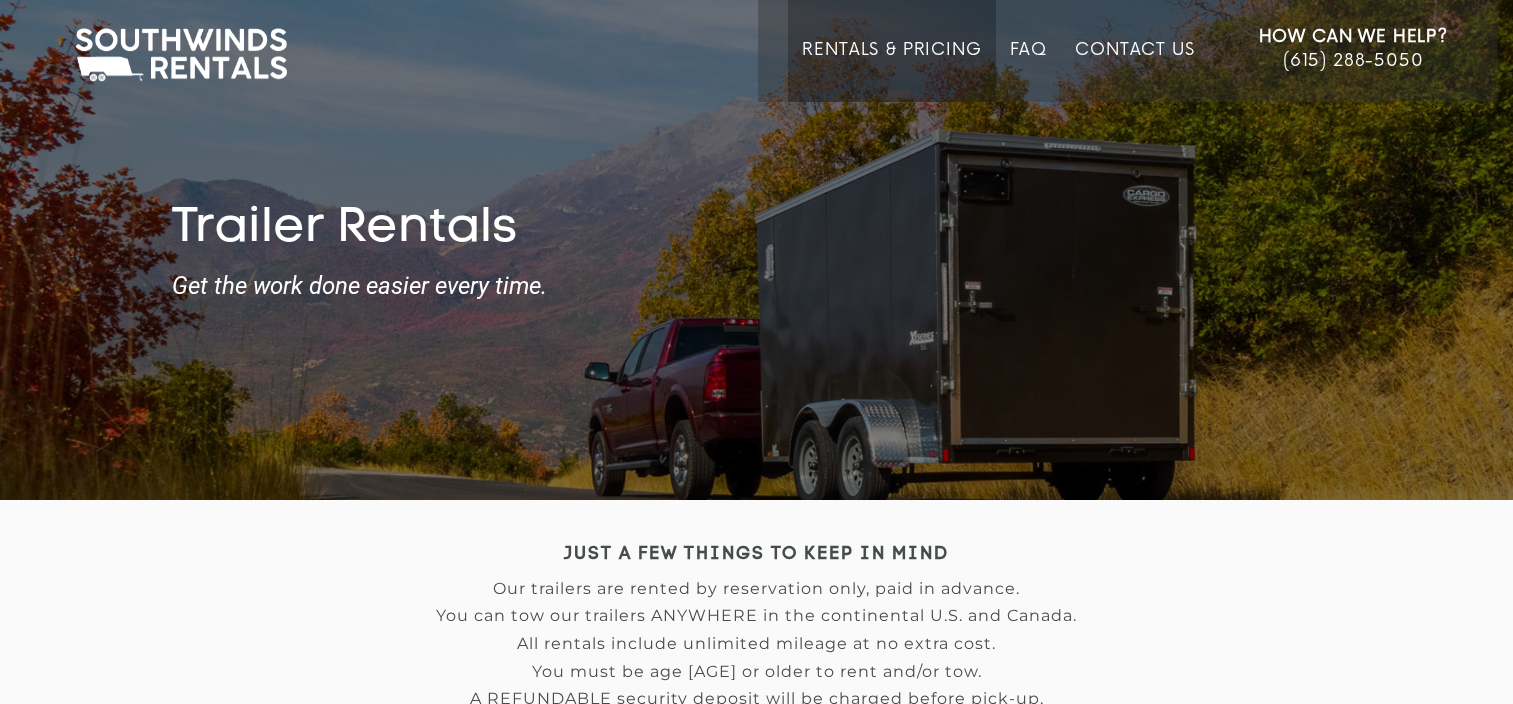 scroll, scrollTop: 0, scrollLeft: 0, axis: both 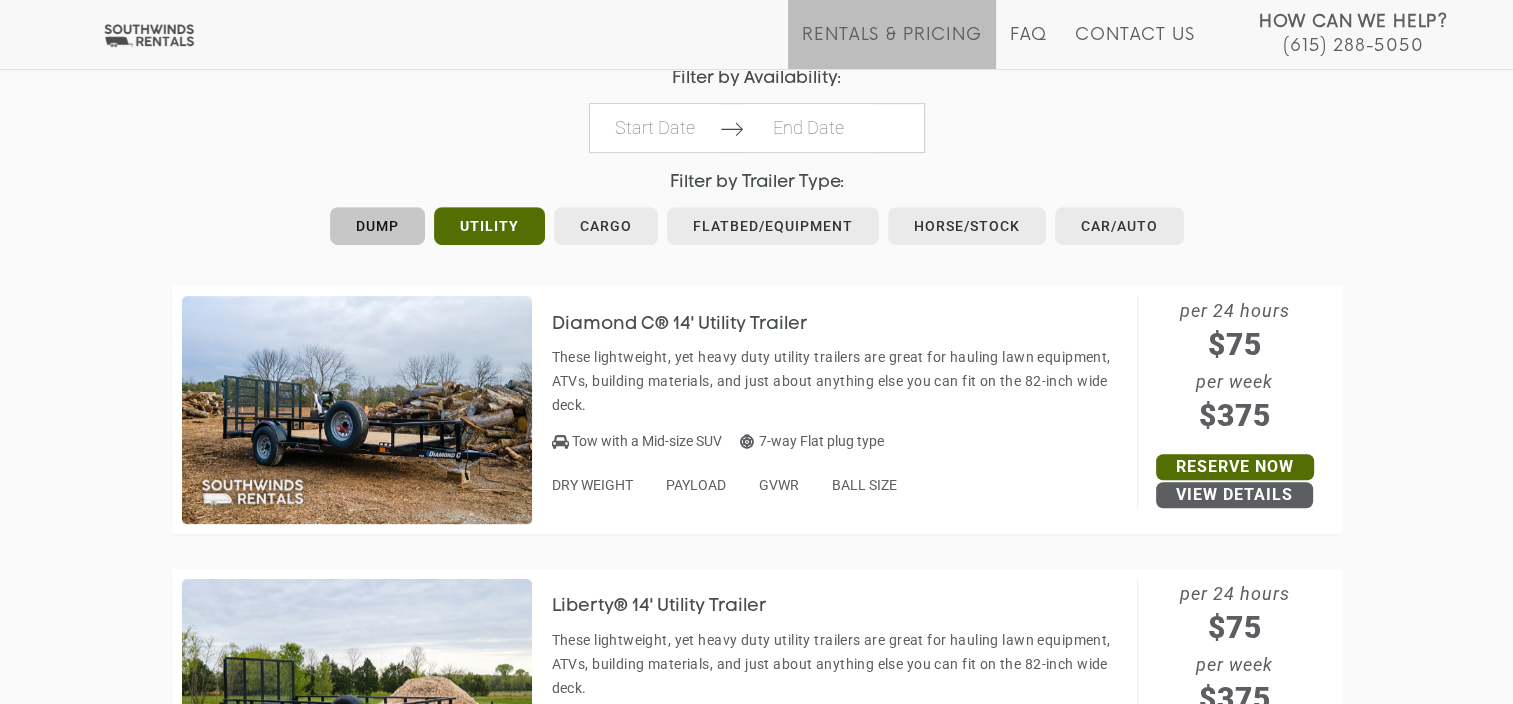 click on "Dump" at bounding box center [377, 226] 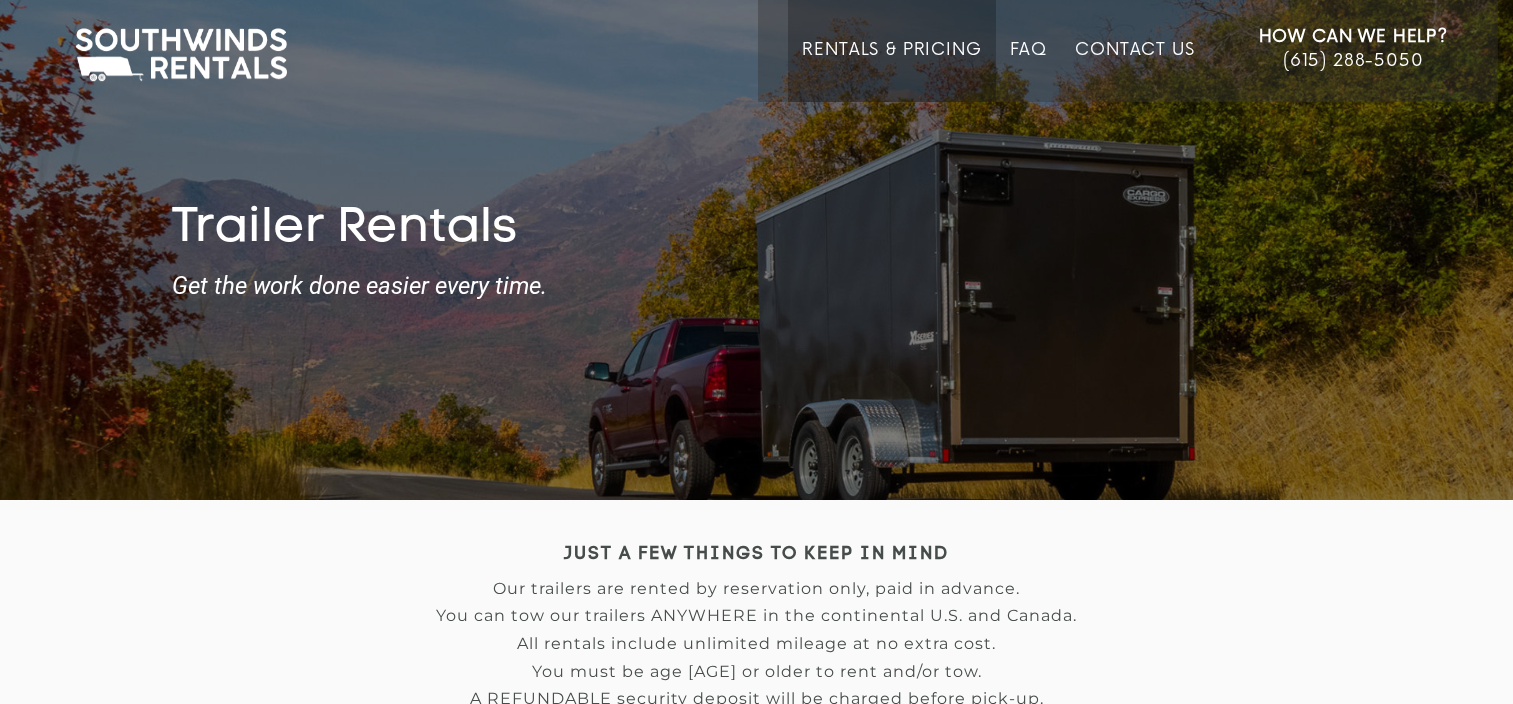 scroll, scrollTop: 0, scrollLeft: 0, axis: both 